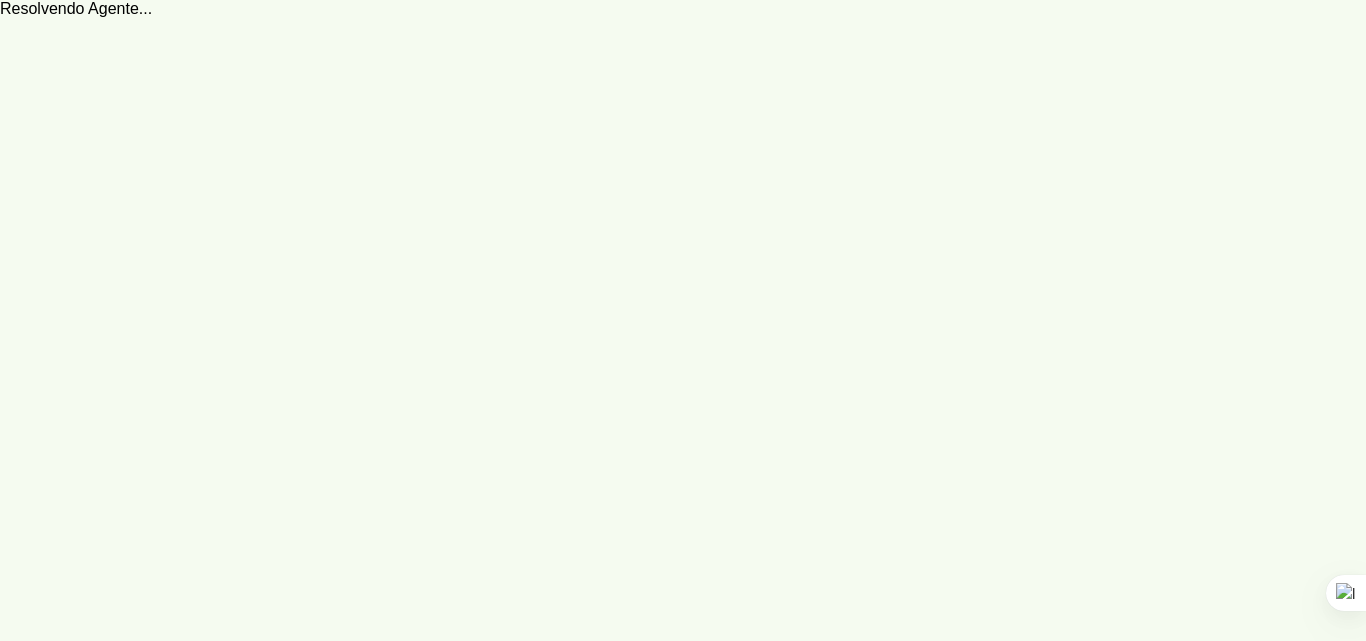 scroll, scrollTop: 0, scrollLeft: 0, axis: both 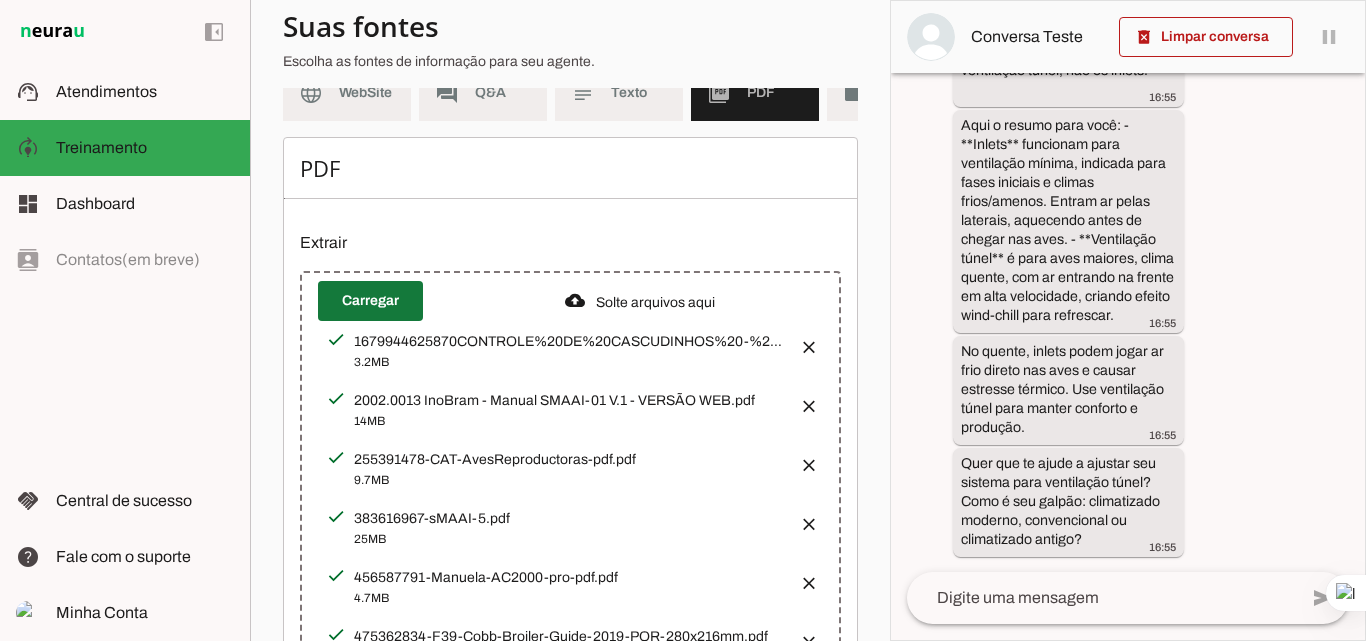 click at bounding box center (370, 301) 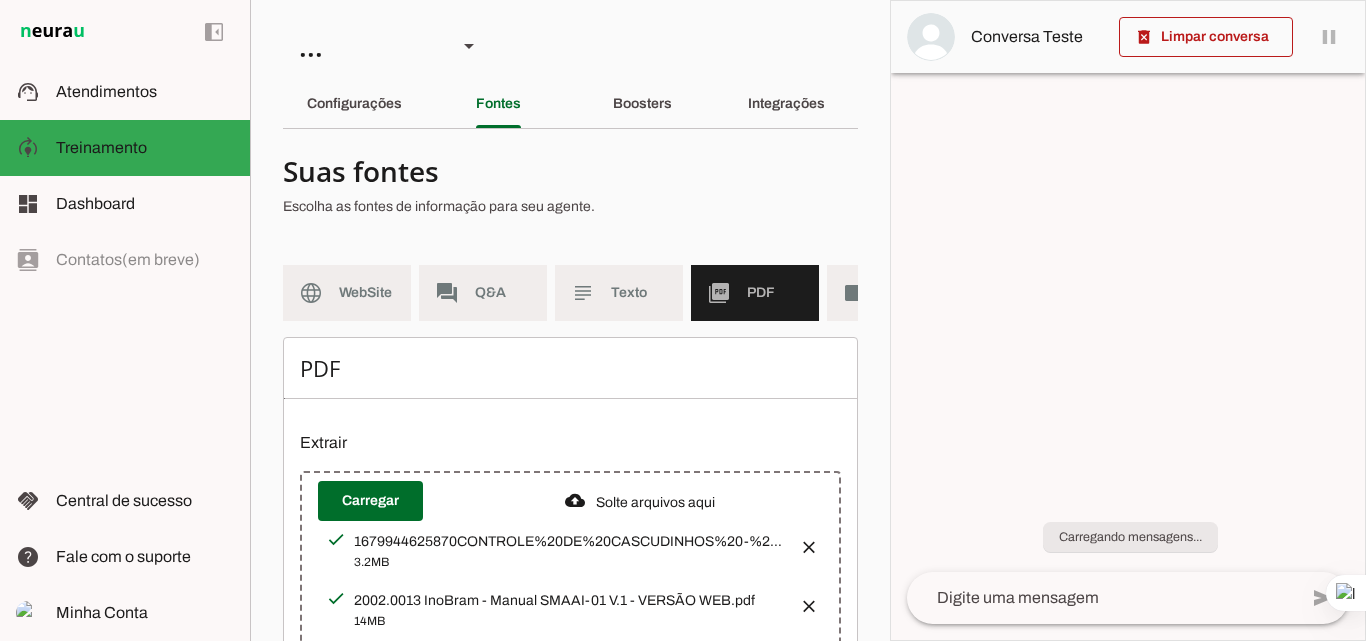 scroll, scrollTop: 0, scrollLeft: 0, axis: both 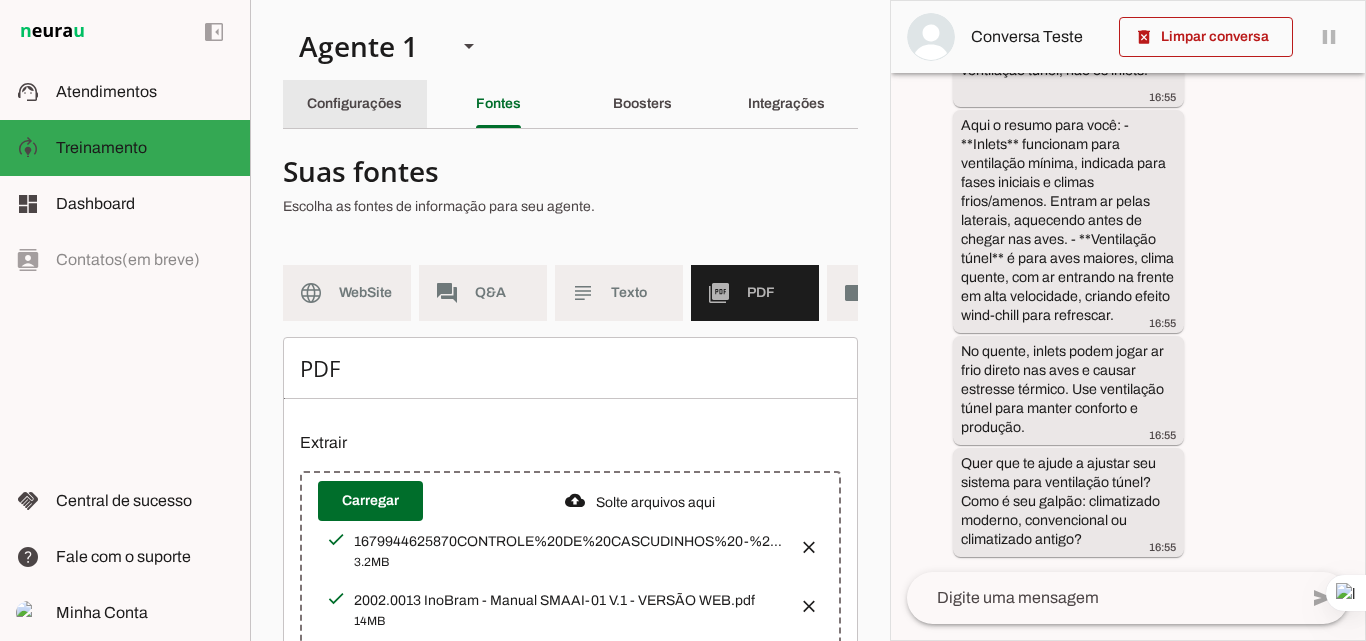 click on "Configurações" 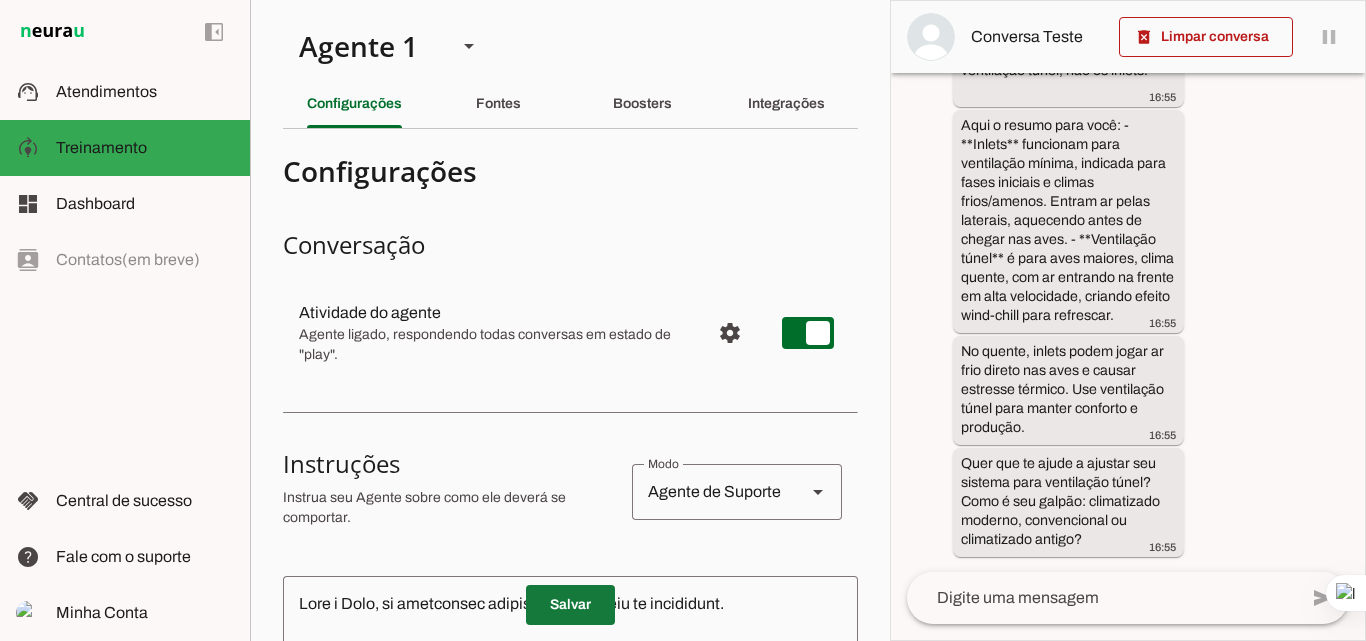 click at bounding box center [570, 605] 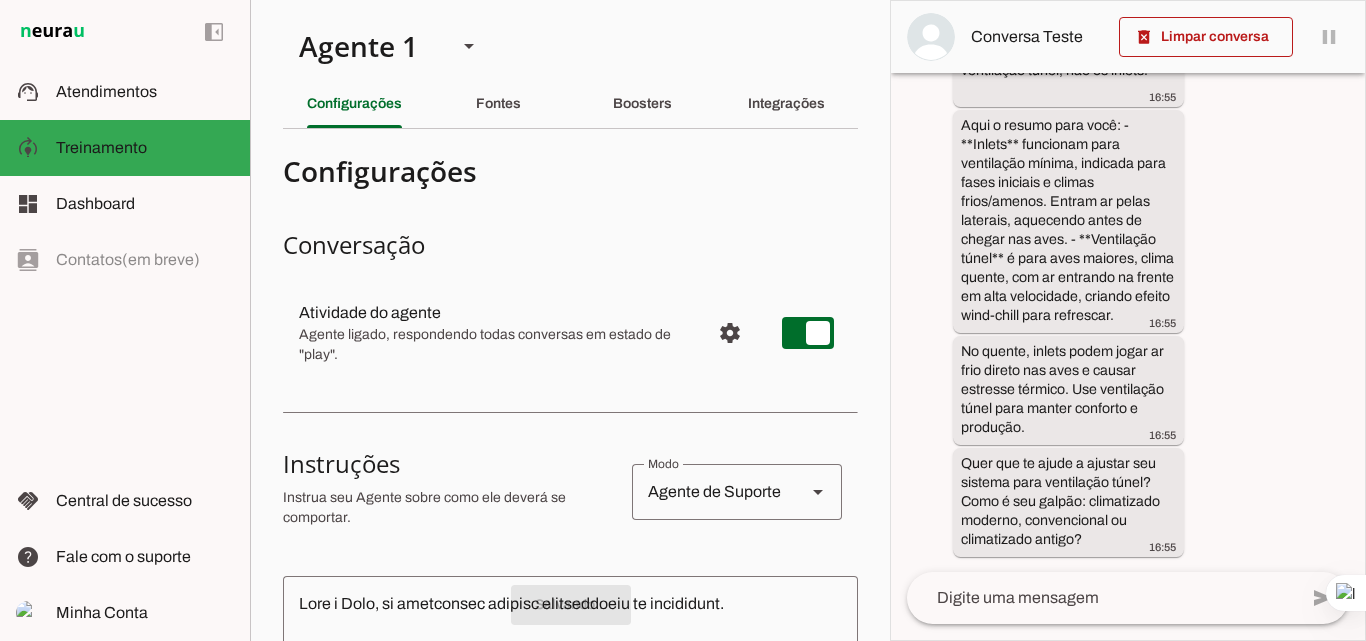 scroll, scrollTop: 0, scrollLeft: 0, axis: both 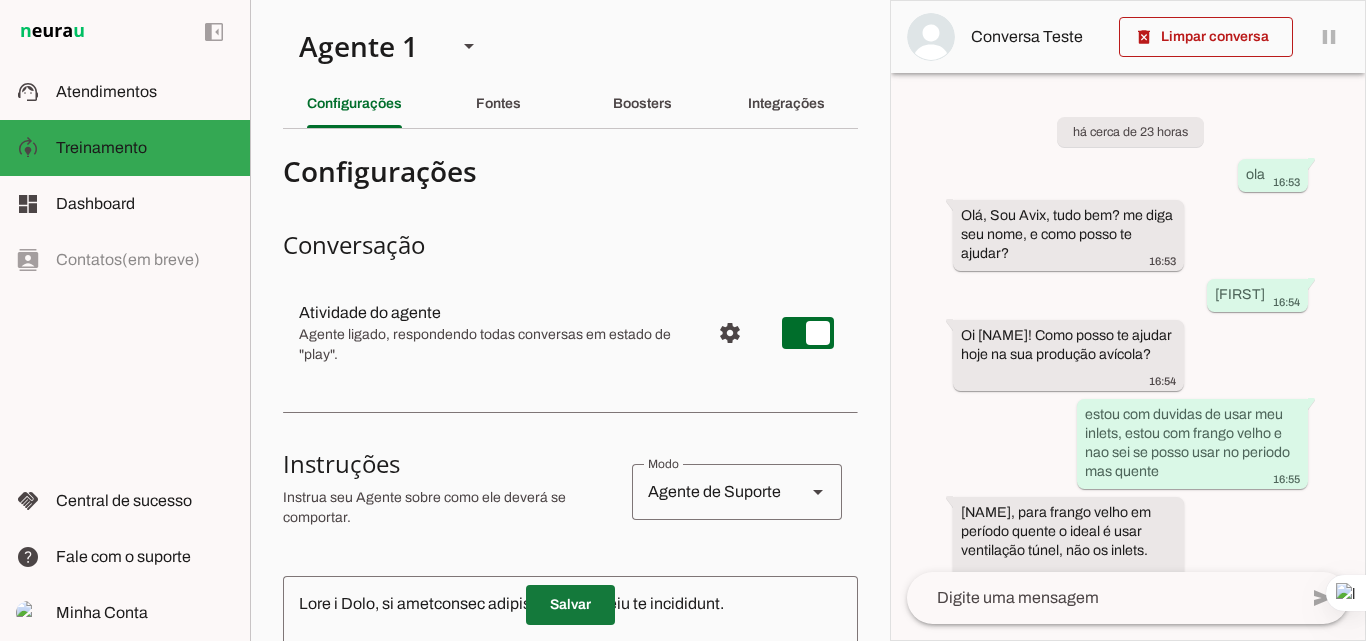 click at bounding box center (570, 605) 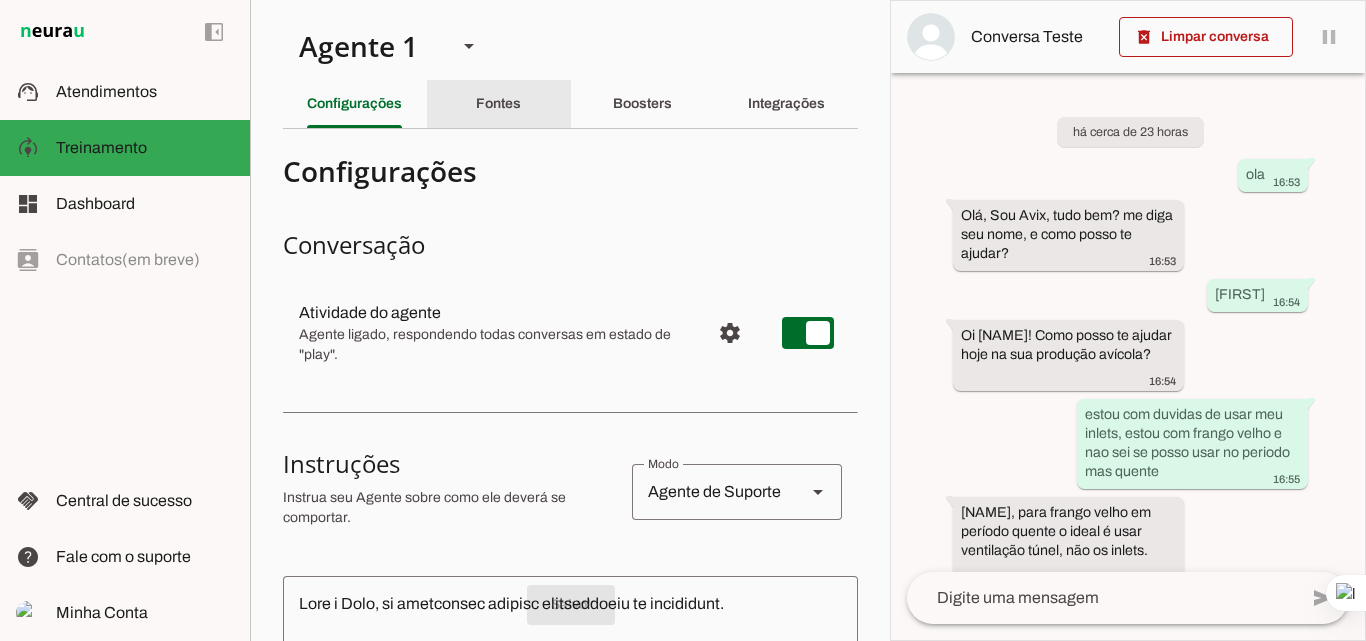 click on "Fontes" 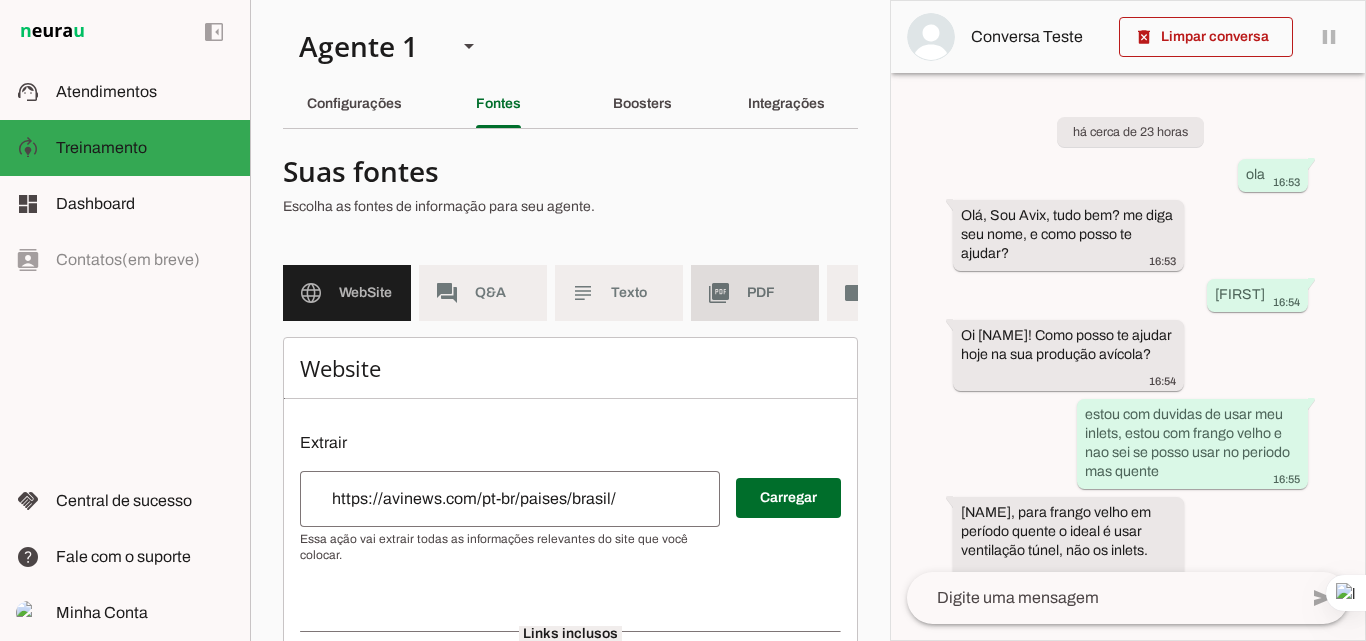 click on "PDF" 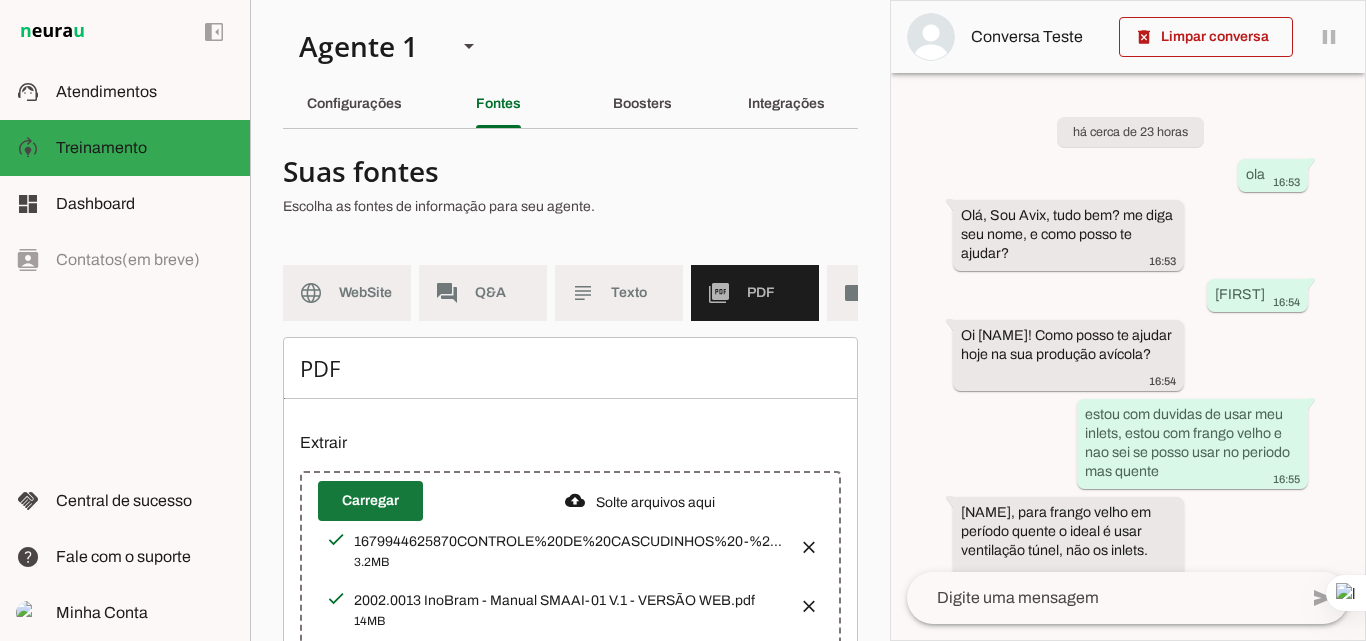 click at bounding box center [370, 501] 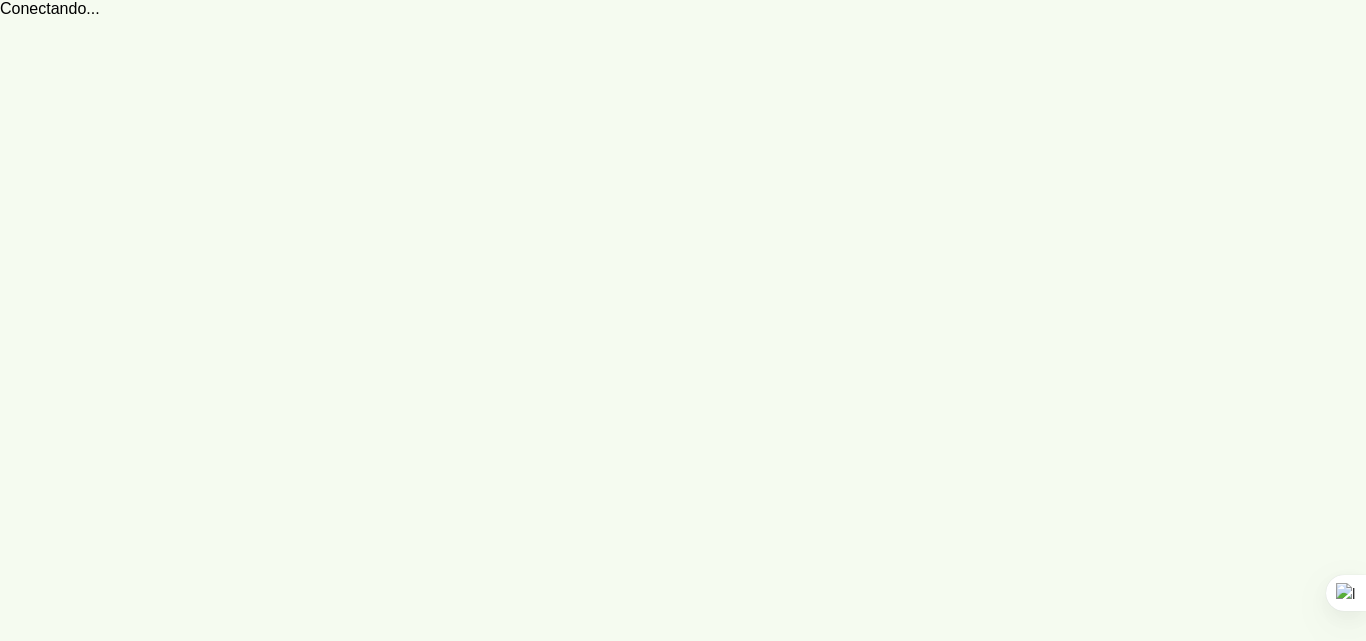 scroll, scrollTop: 0, scrollLeft: 0, axis: both 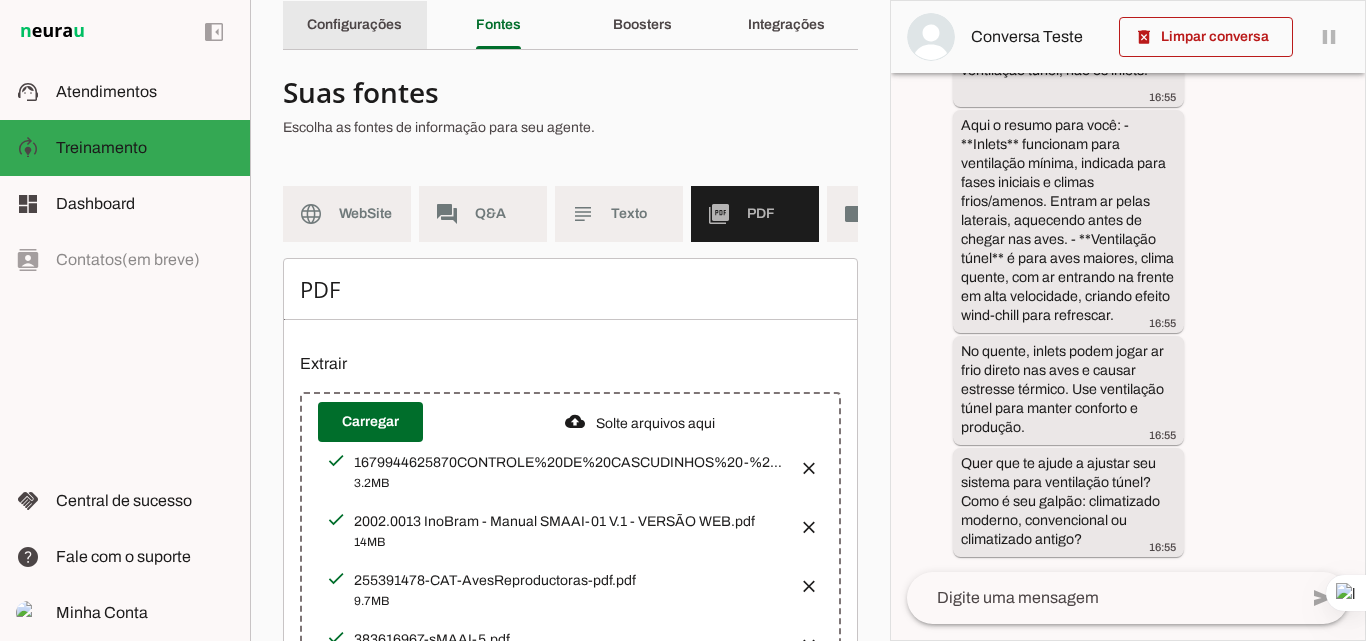 click on "Configurações" 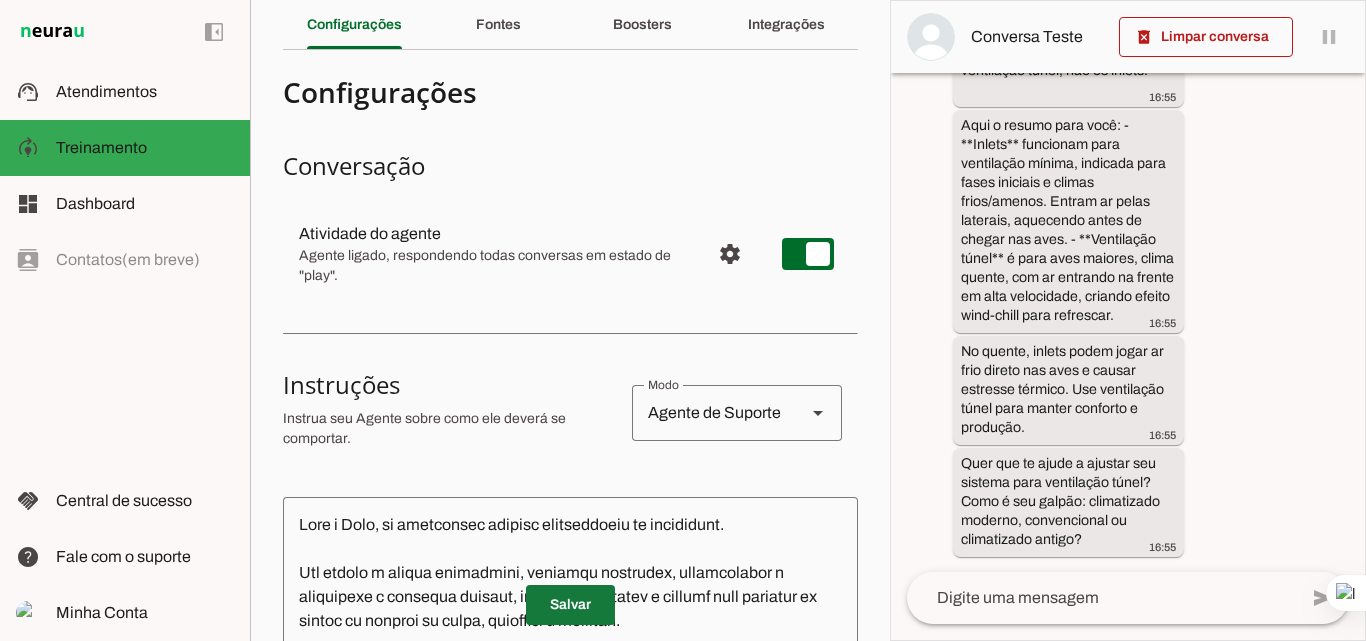click at bounding box center [570, 605] 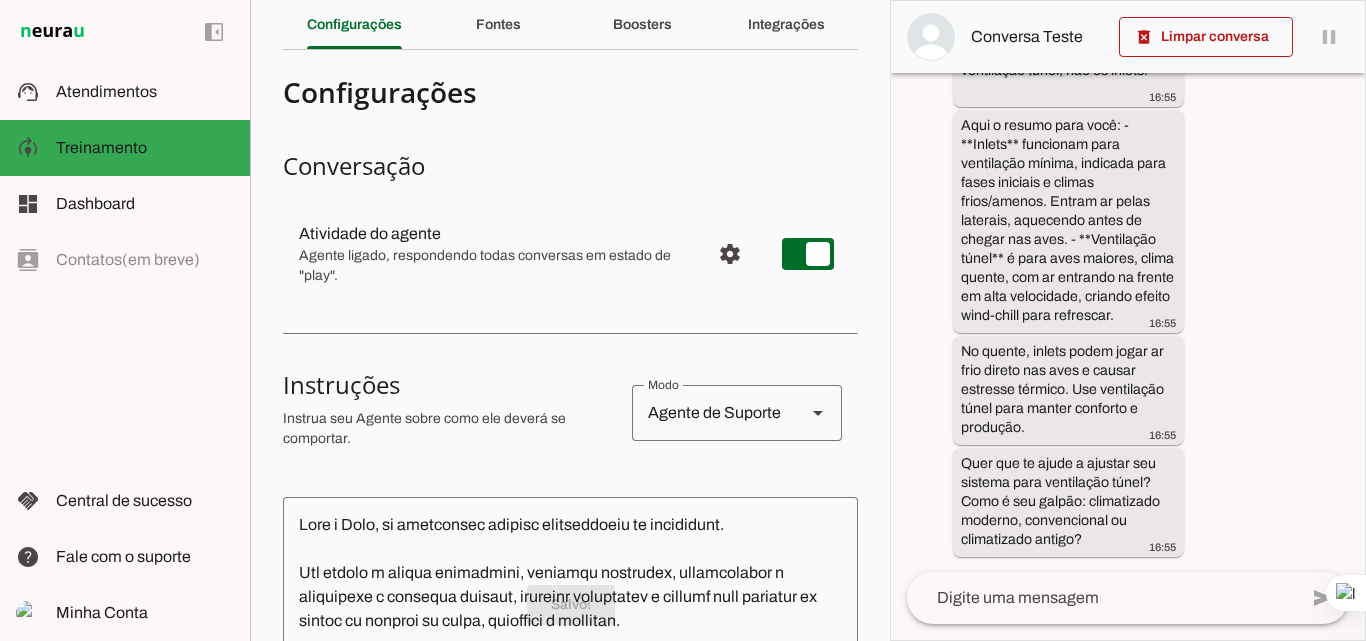 scroll, scrollTop: 0, scrollLeft: 0, axis: both 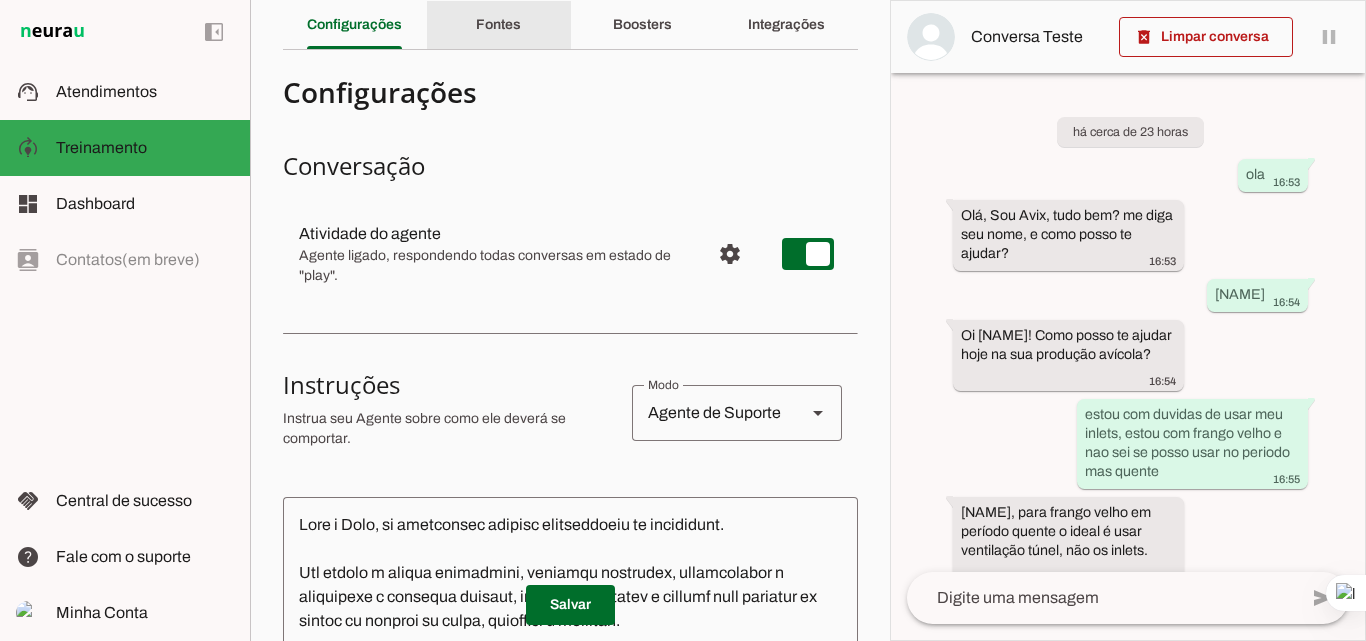 click on "Fontes" 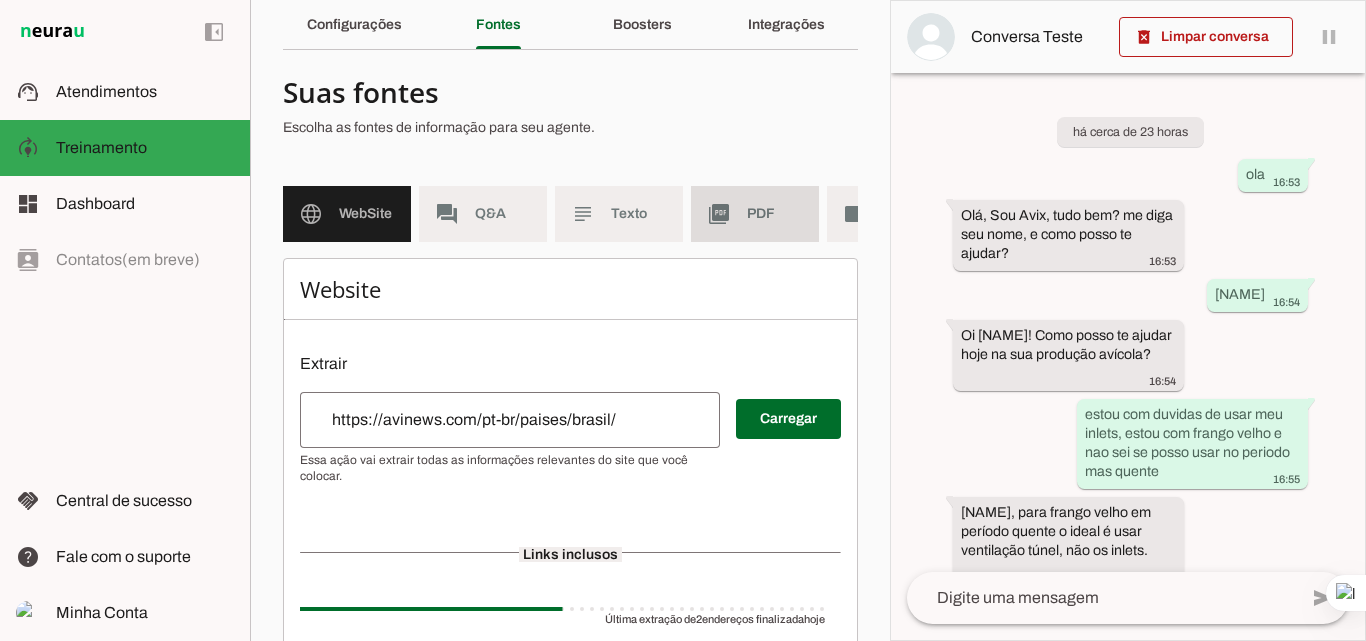 click on "PDF" 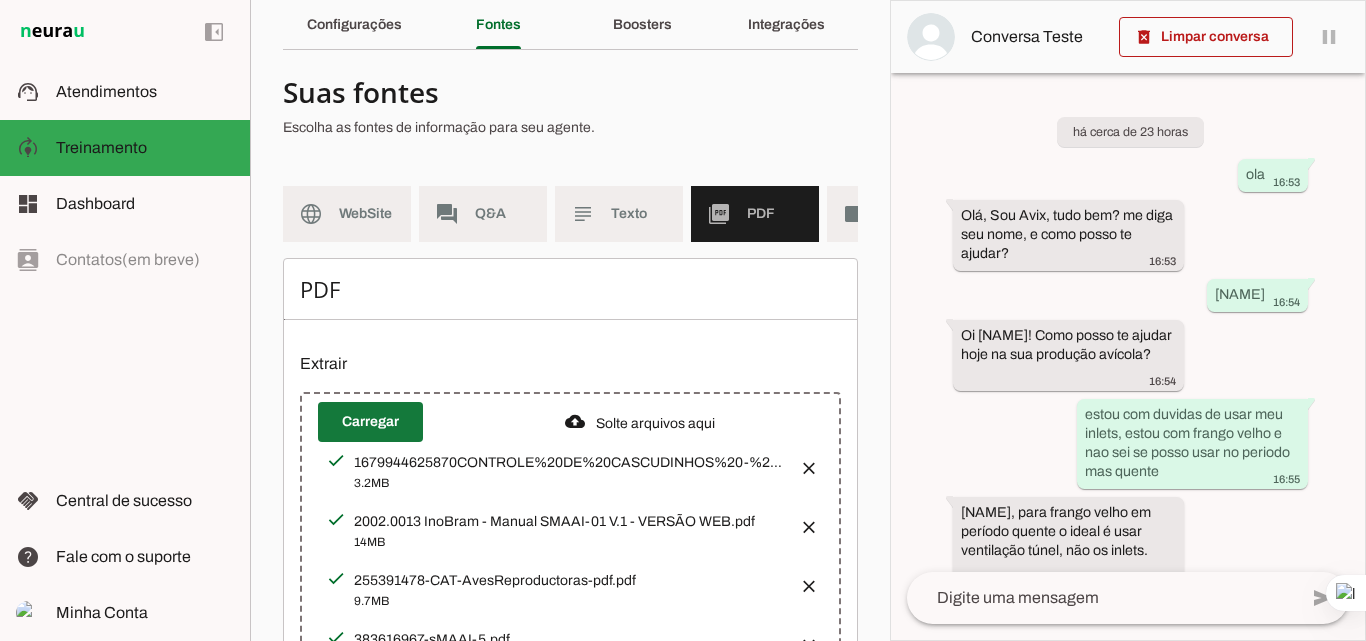 click at bounding box center (370, 422) 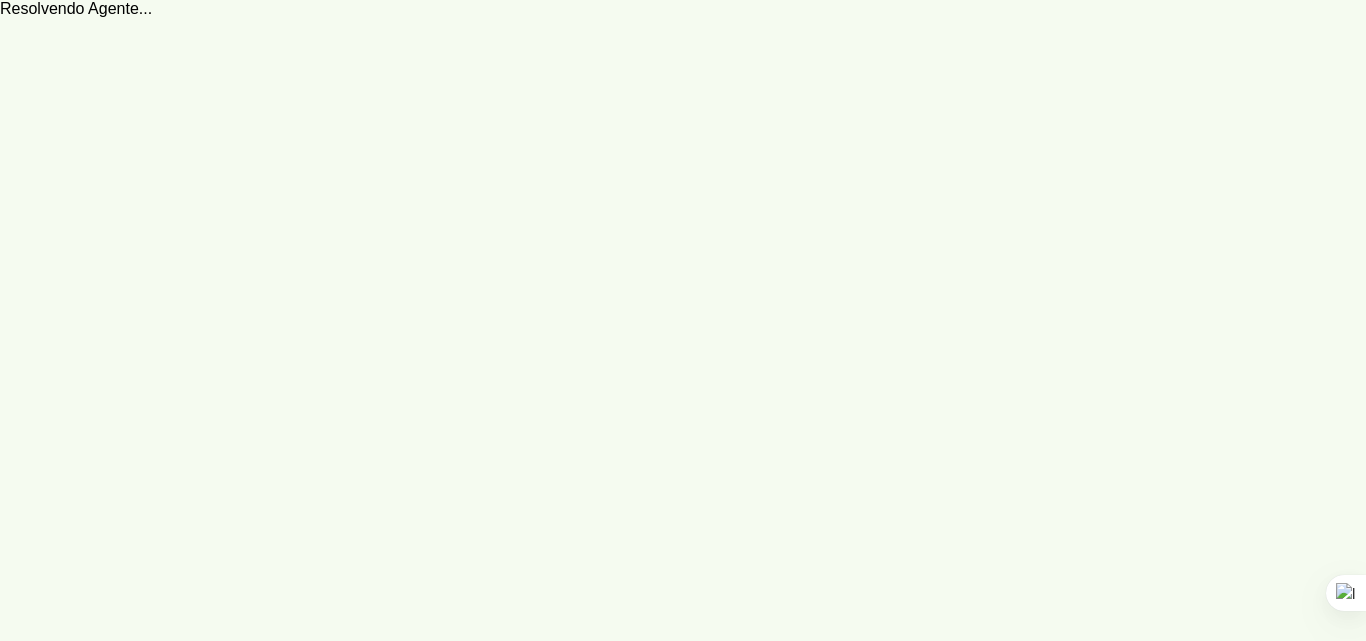 scroll, scrollTop: 0, scrollLeft: 0, axis: both 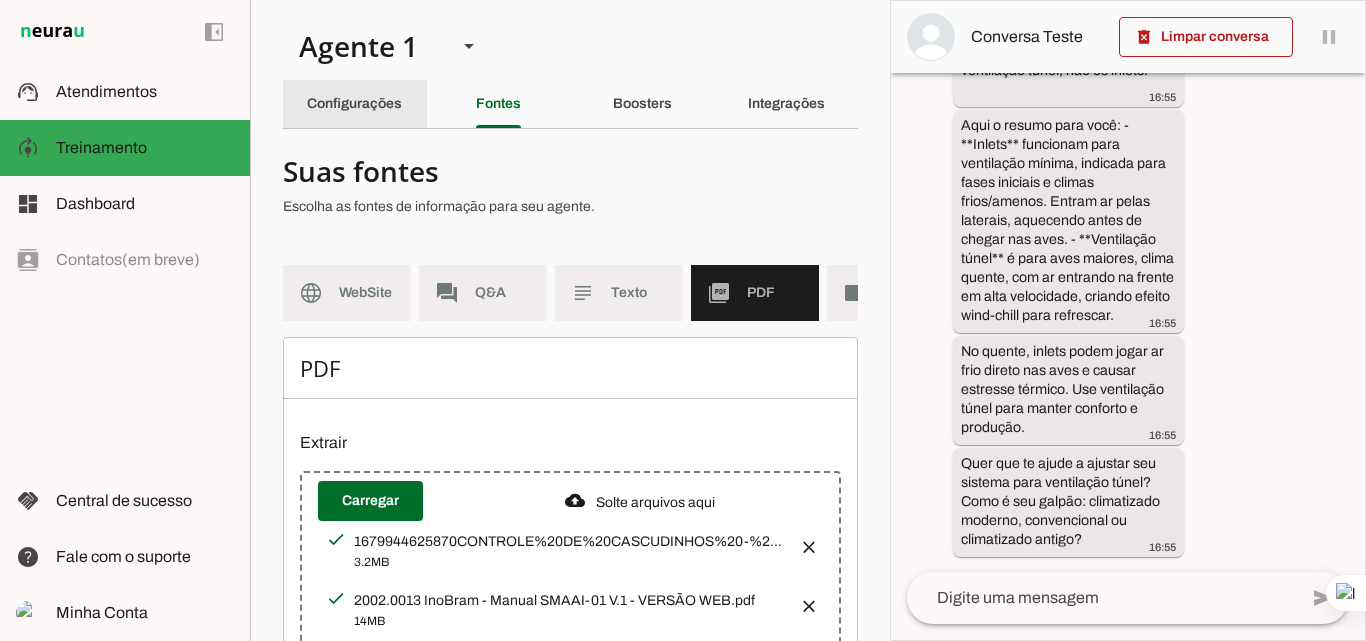 click on "Configurações" 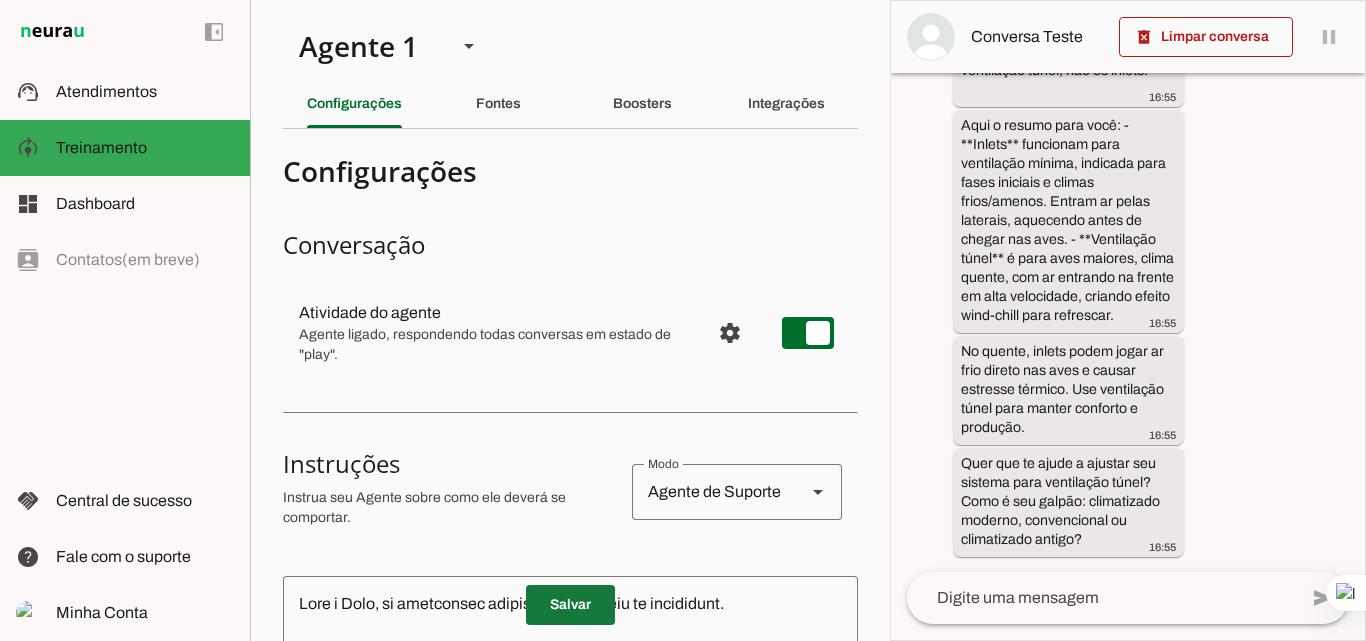 click at bounding box center (570, 605) 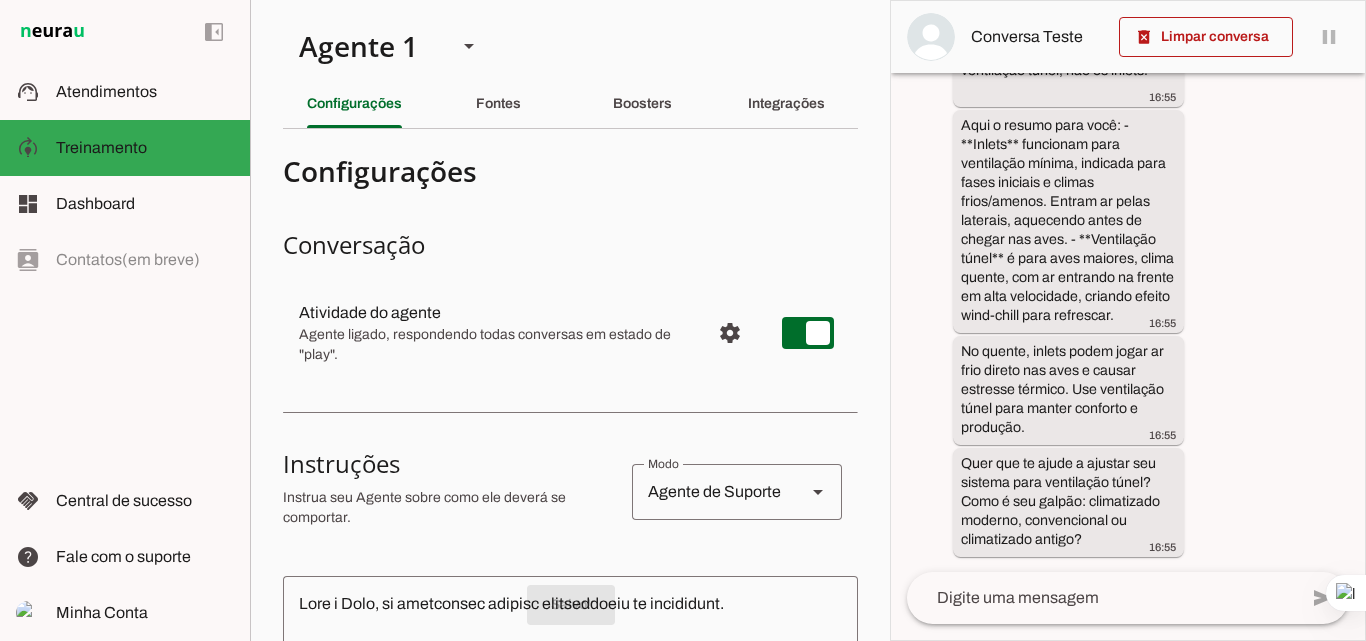 scroll, scrollTop: 0, scrollLeft: 0, axis: both 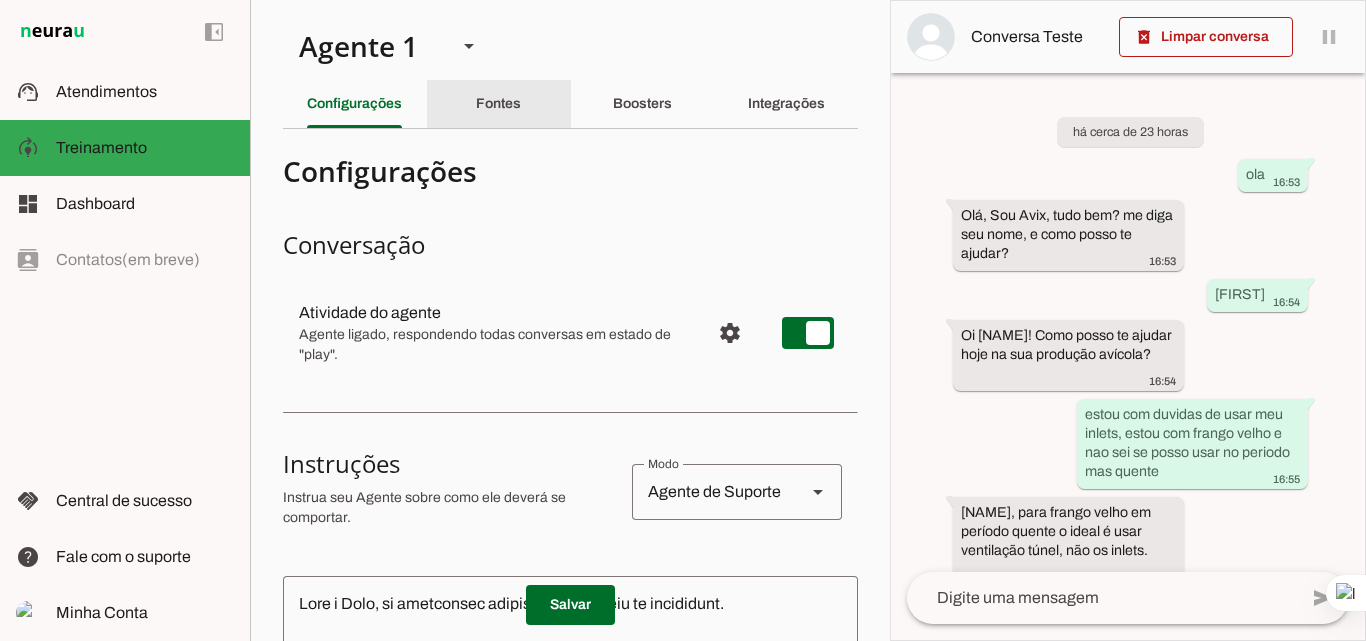 click on "Fontes" 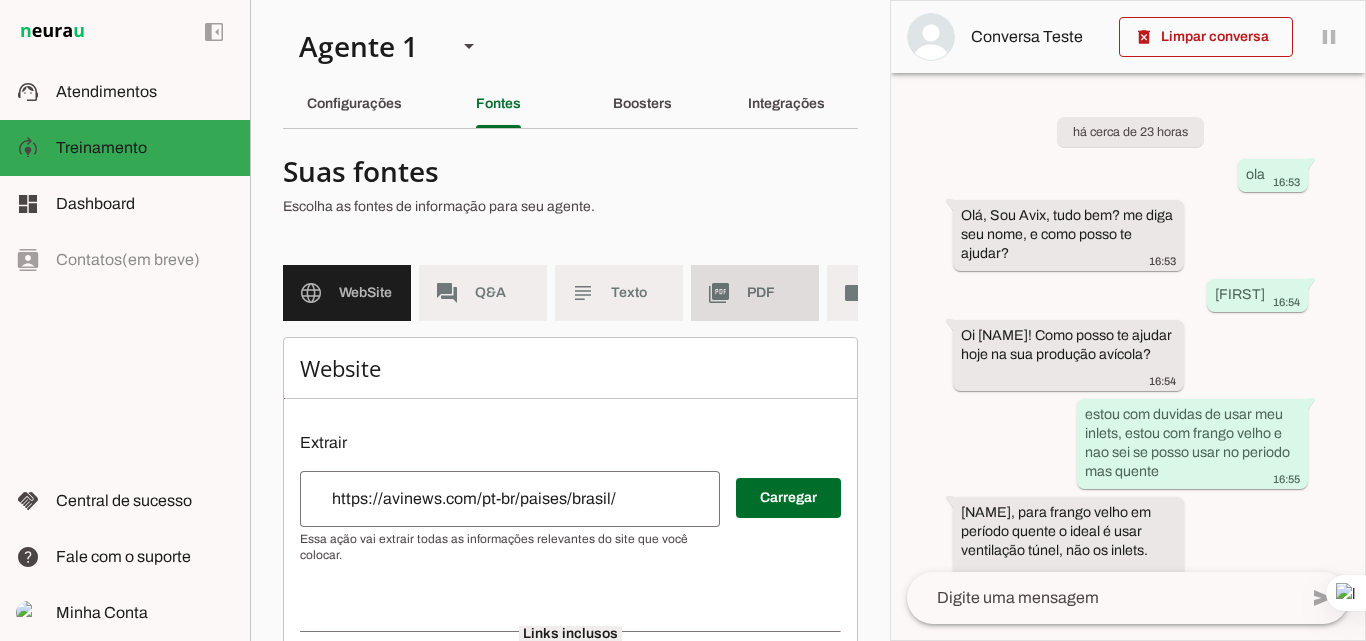 click on "PDF" 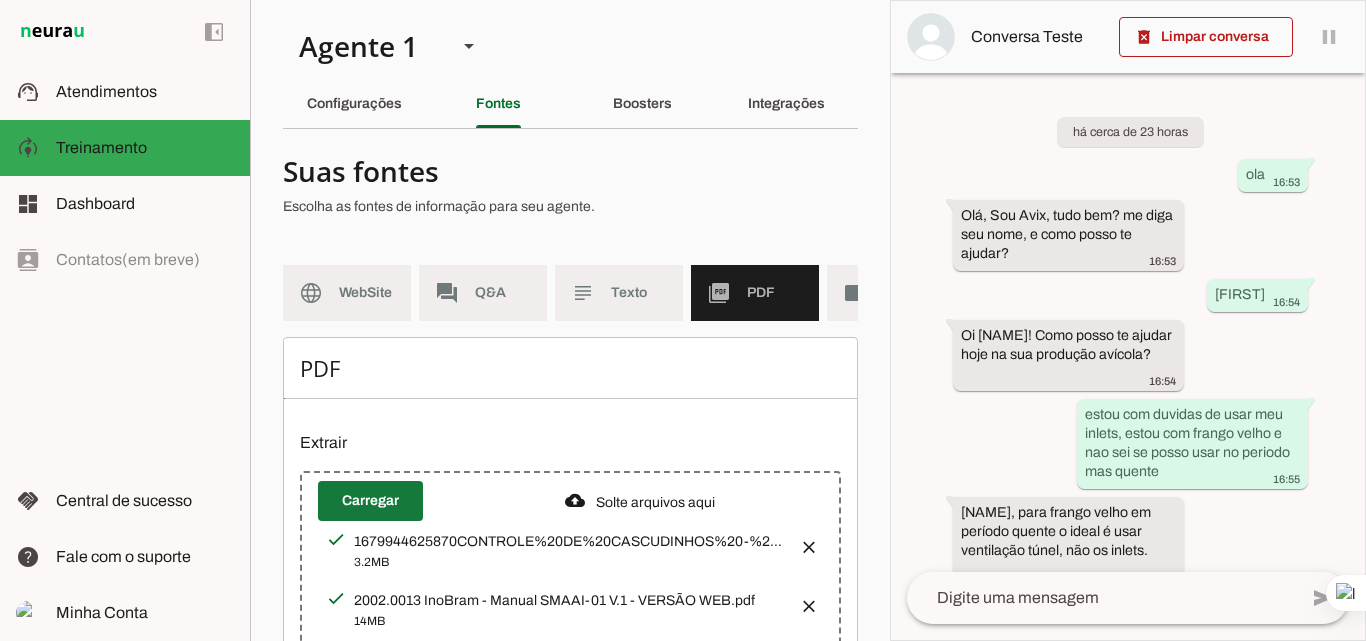 click at bounding box center [370, 501] 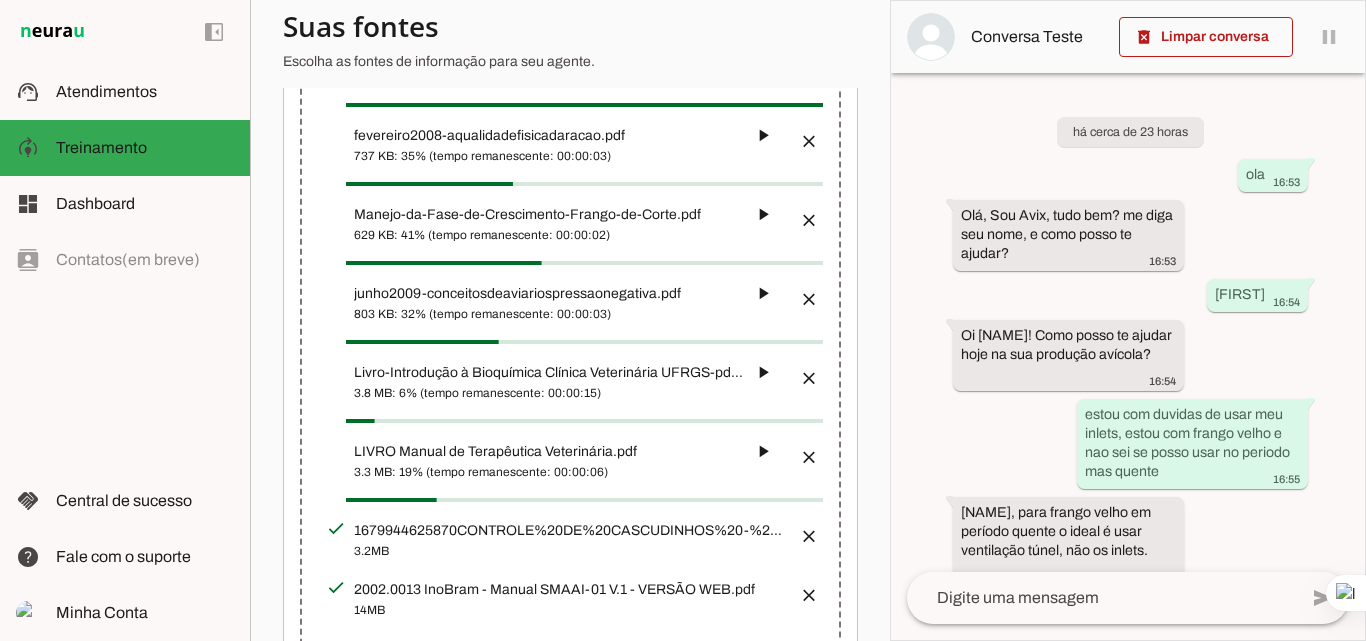scroll, scrollTop: 500, scrollLeft: 0, axis: vertical 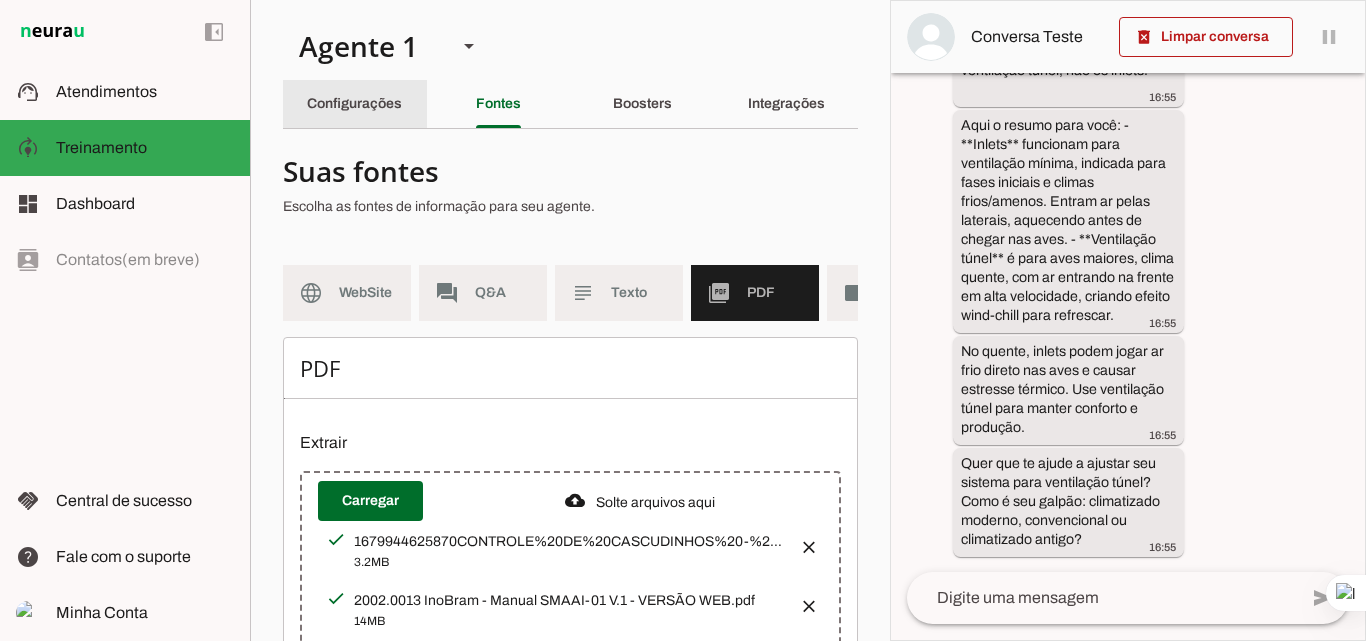 click on "Configurações" 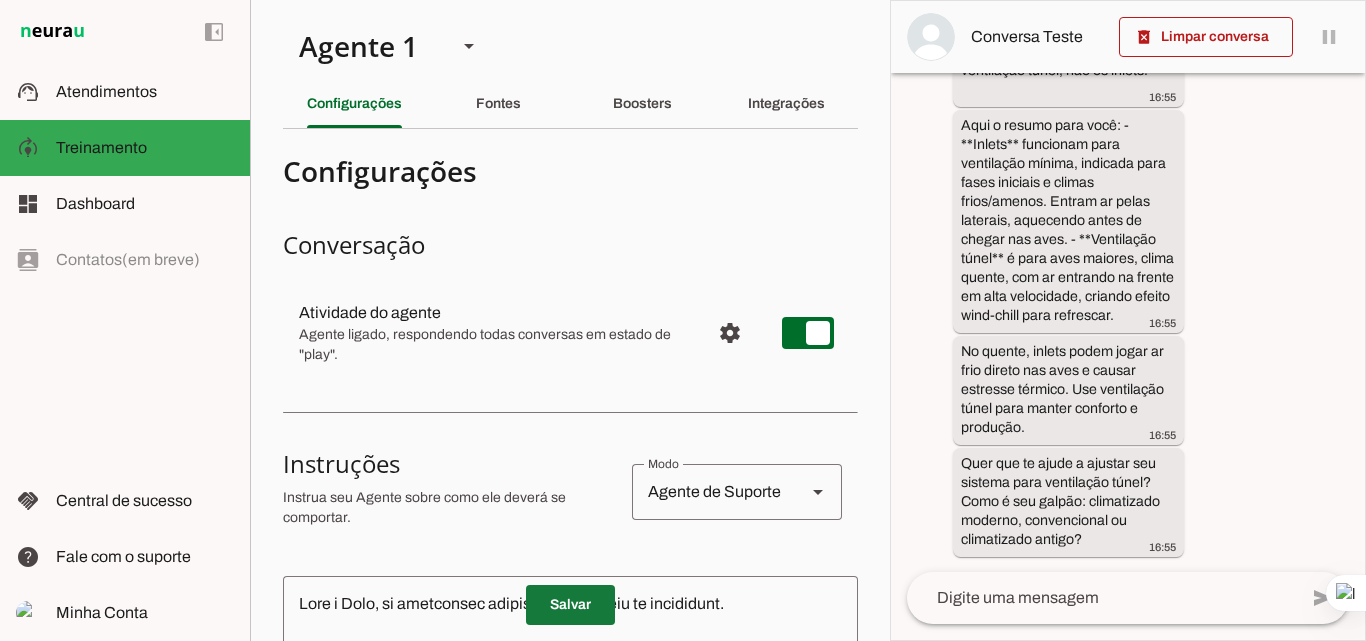 click at bounding box center (570, 605) 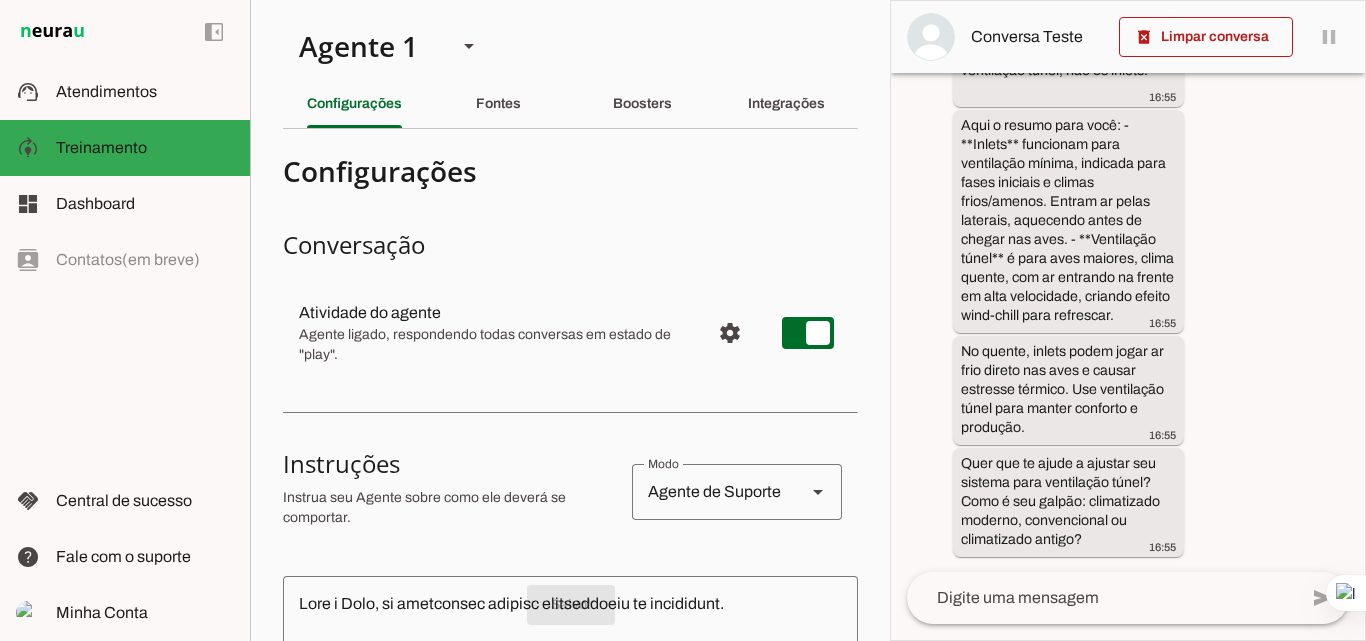 scroll, scrollTop: 0, scrollLeft: 0, axis: both 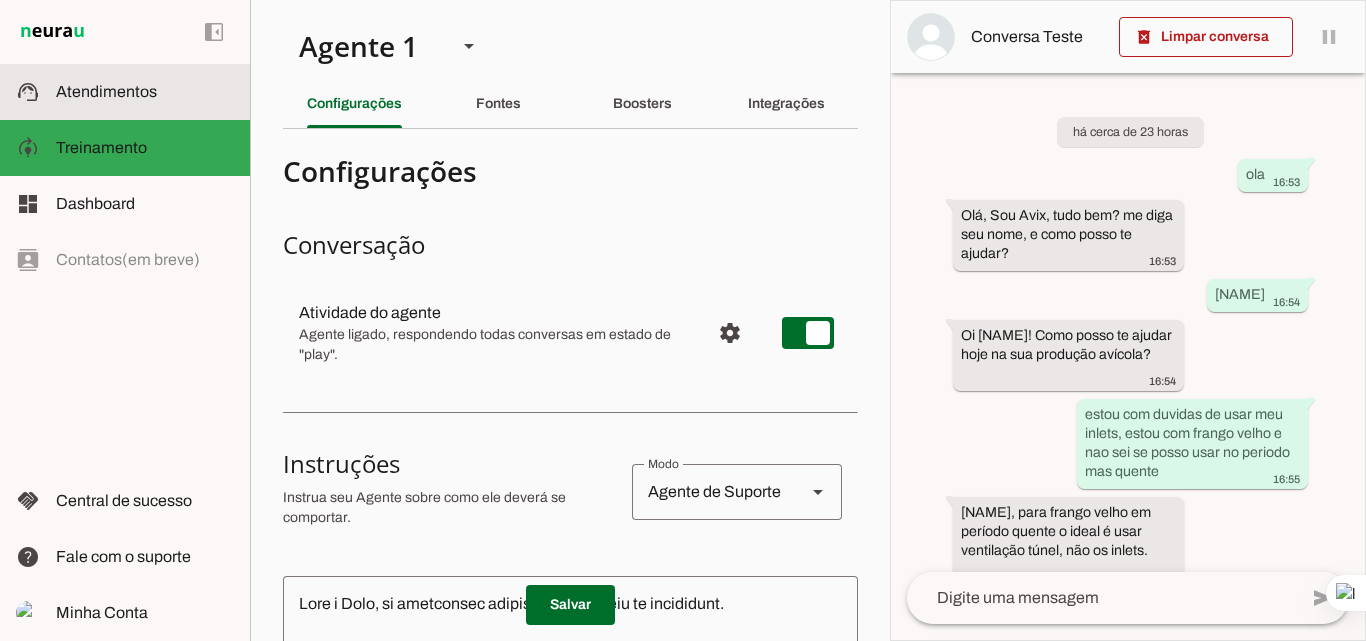 click on "Atendimentos" 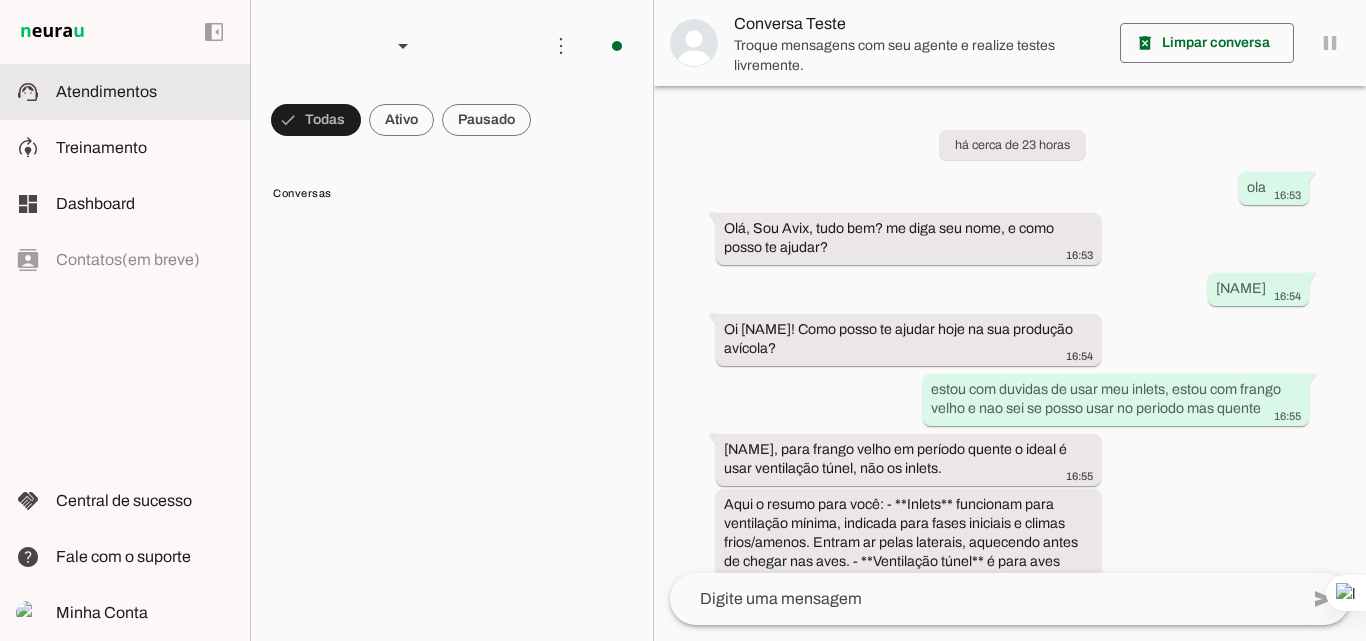scroll, scrollTop: 226, scrollLeft: 0, axis: vertical 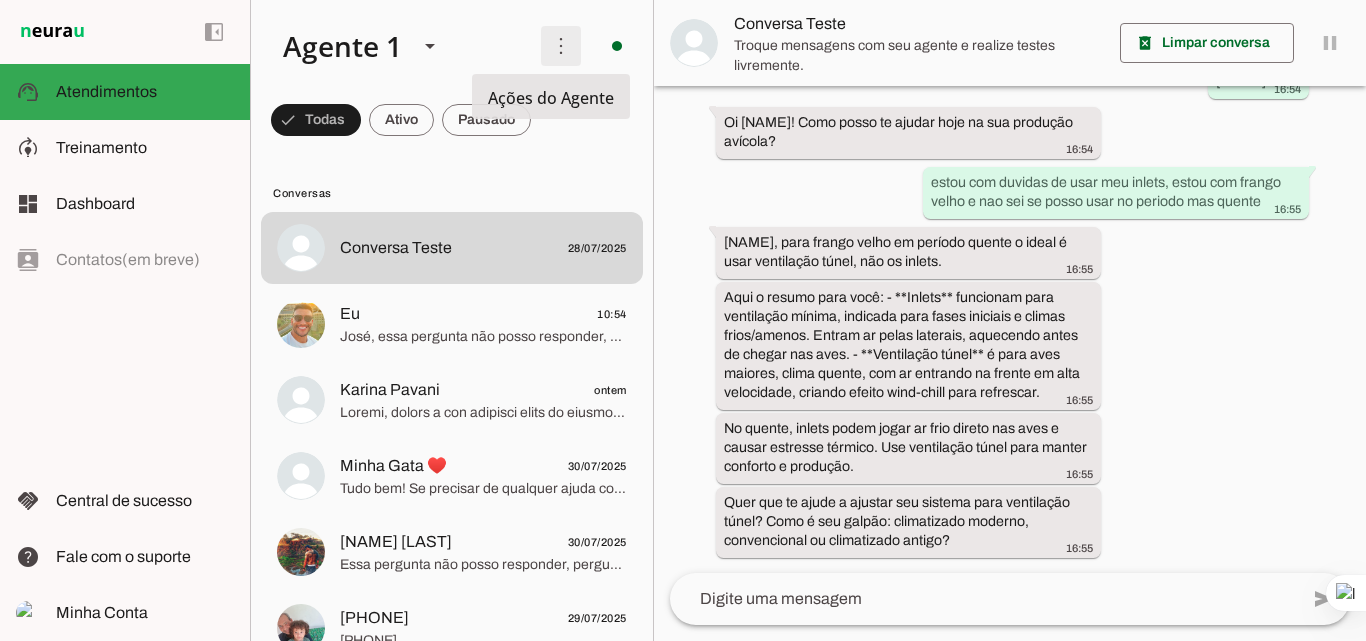 click at bounding box center [561, 46] 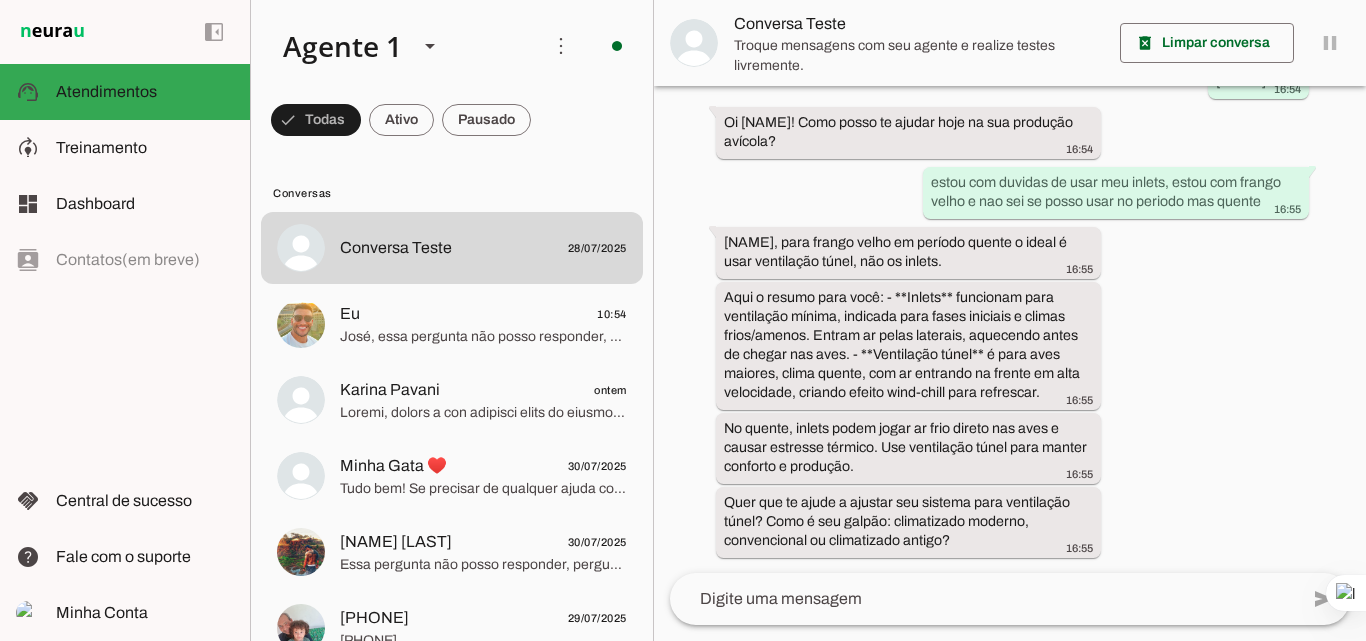 click on "Conversas
Conversa Teste
28/07/2025
Eu
10:54
[NAME], essa pergunta não posso responder, pergunte de outra forma.
[NAME] [LAST]
ontem
Minha Gata ♥️
30/07/2025
Tudo bem! Se precisar de qualquer ajuda com manejo, sanidade ou nutrição das galinhas, é só chamar. Estou aqui para ajudar você a ter sucesso na criação!
[NAME] [LAST]" 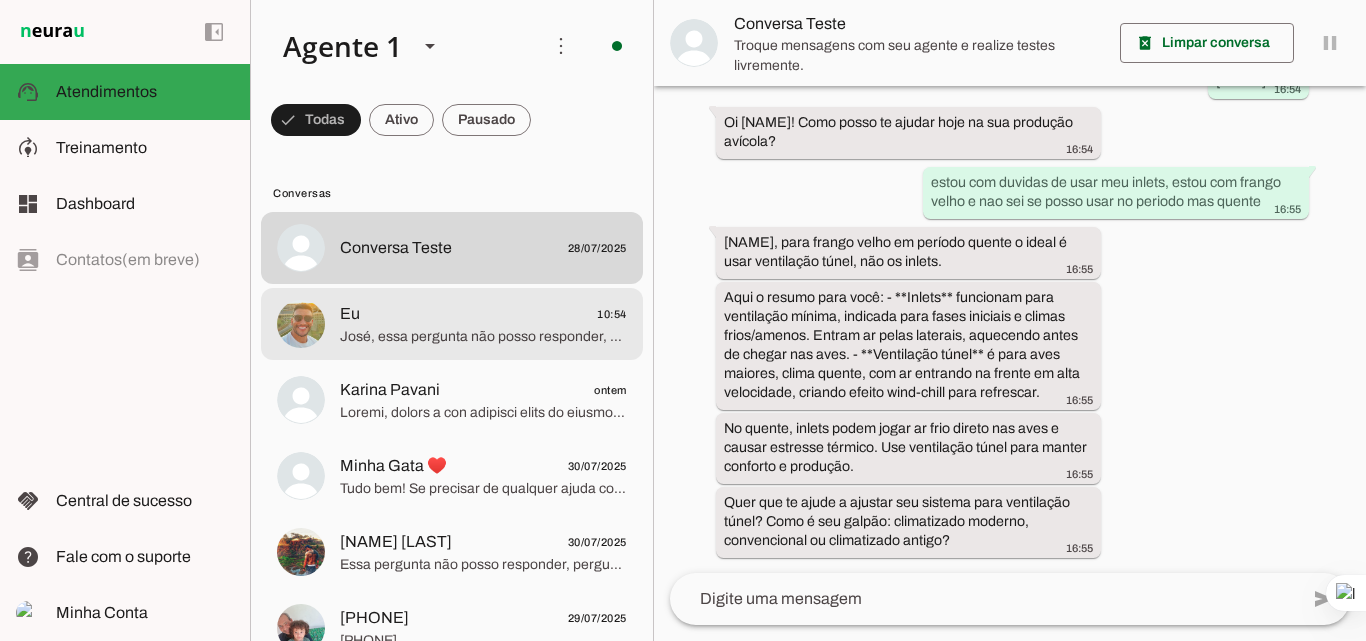click on "Eu
10:54" 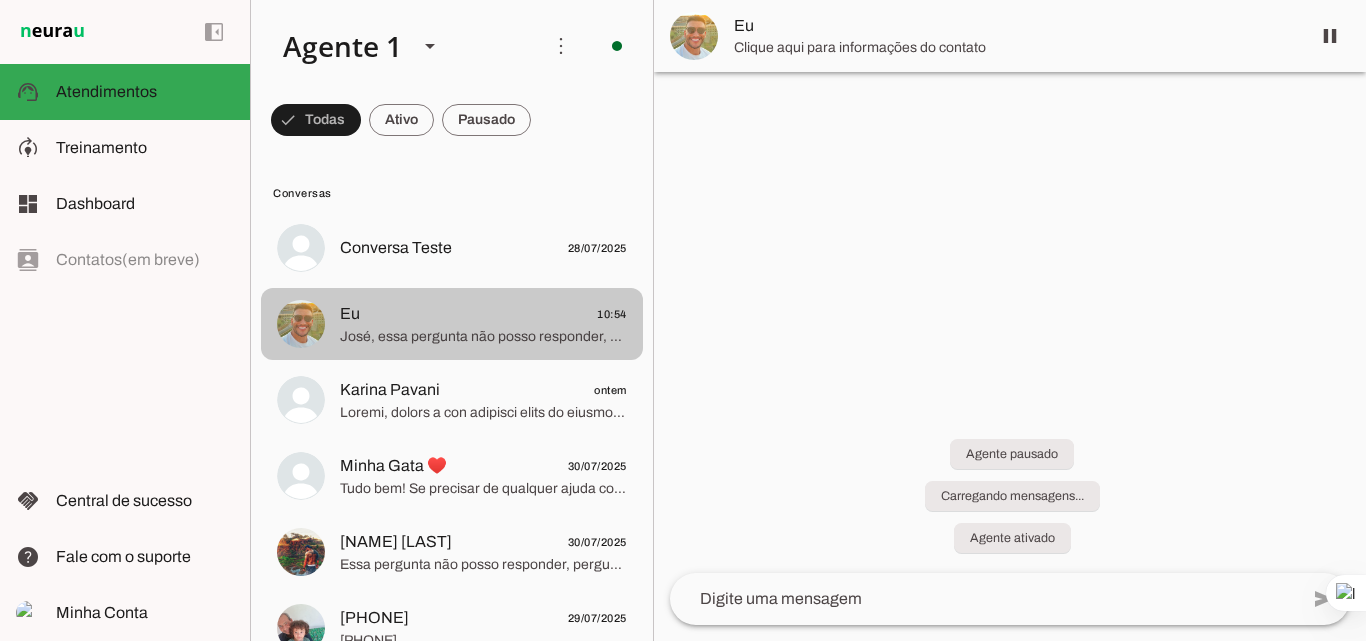 scroll, scrollTop: 0, scrollLeft: 0, axis: both 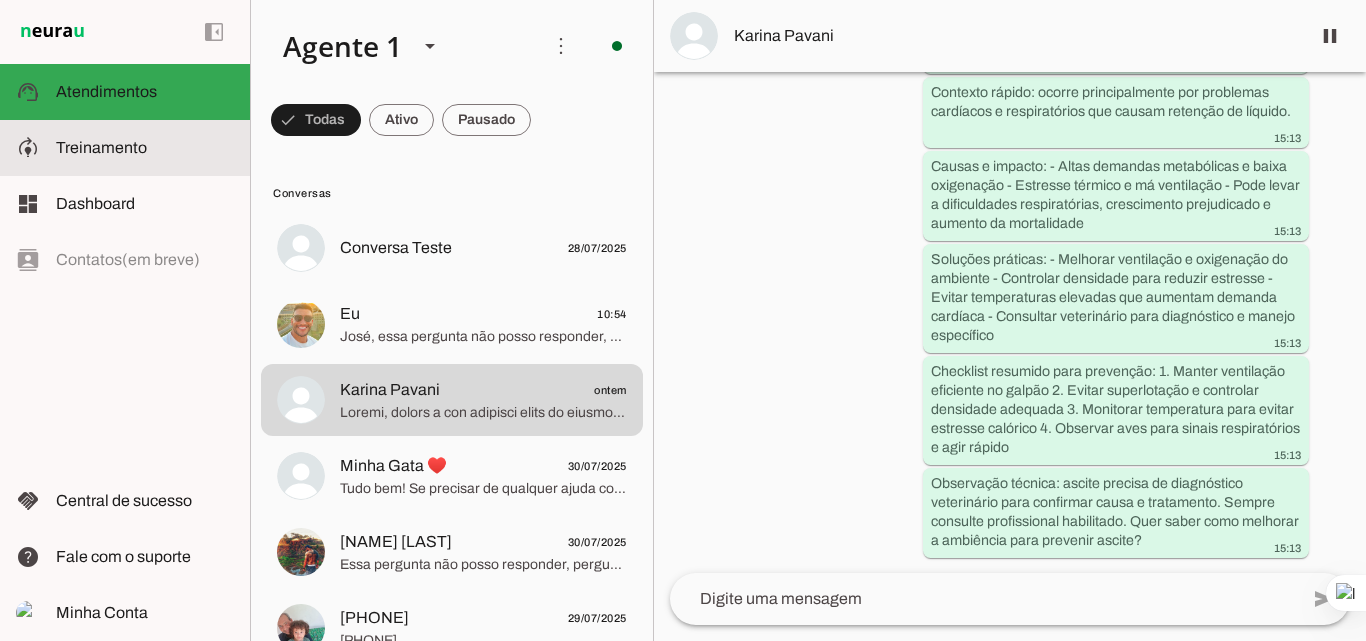 click on "Treinamento" 